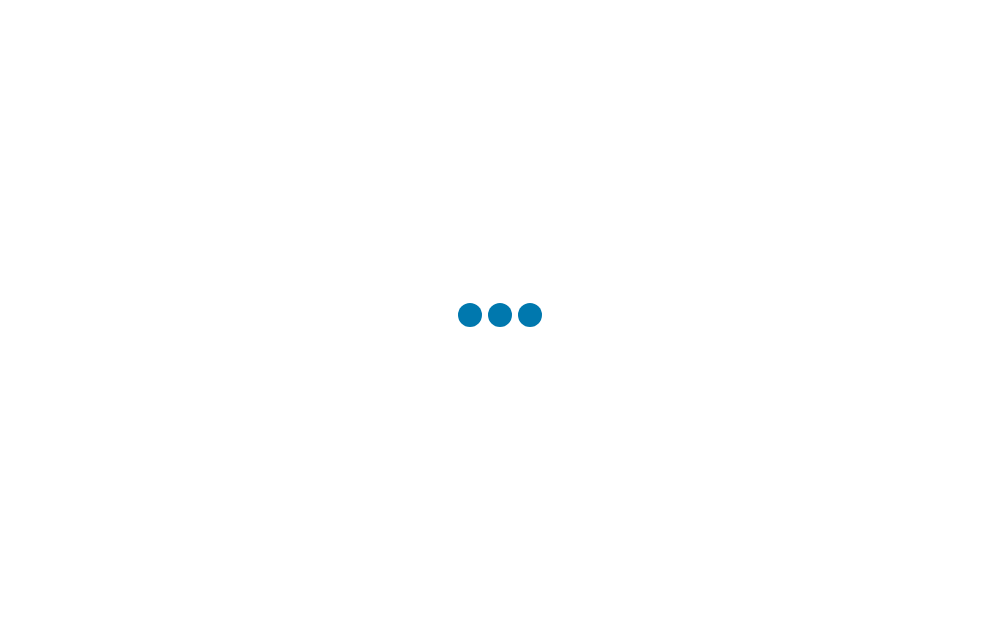 scroll, scrollTop: 0, scrollLeft: 0, axis: both 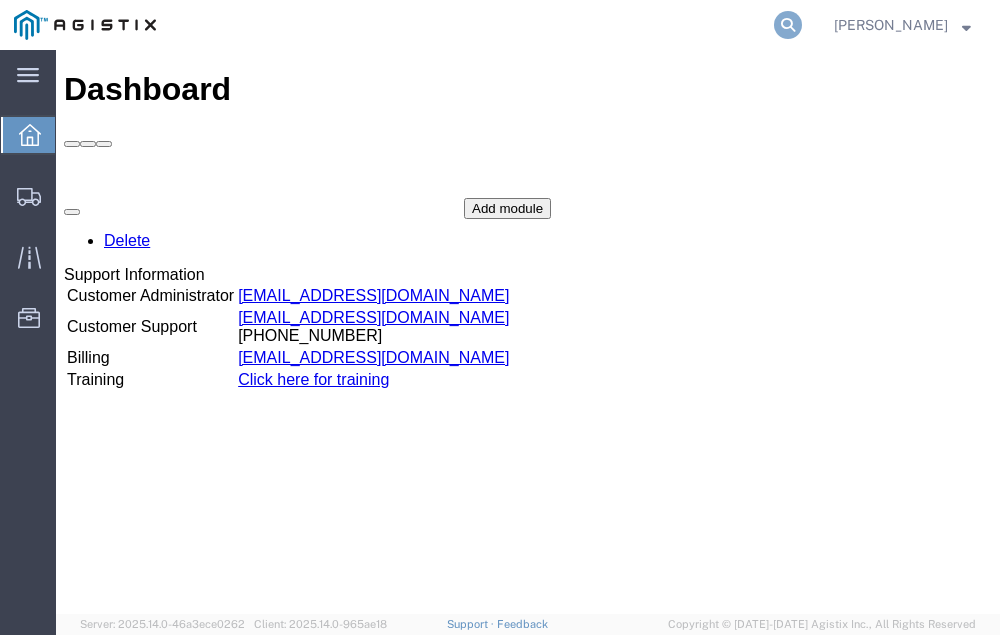 click 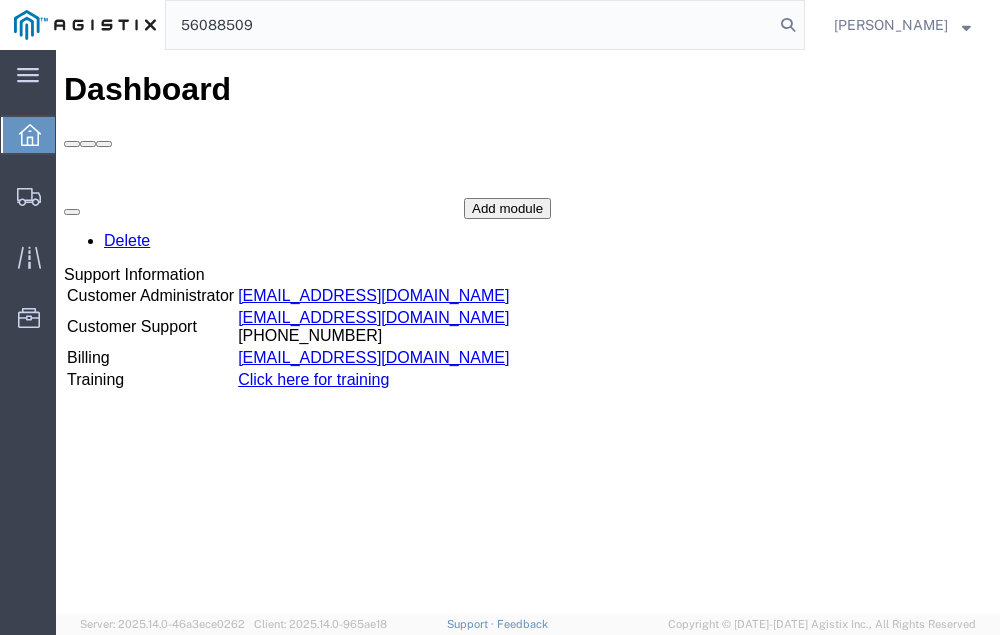 type on "56088509" 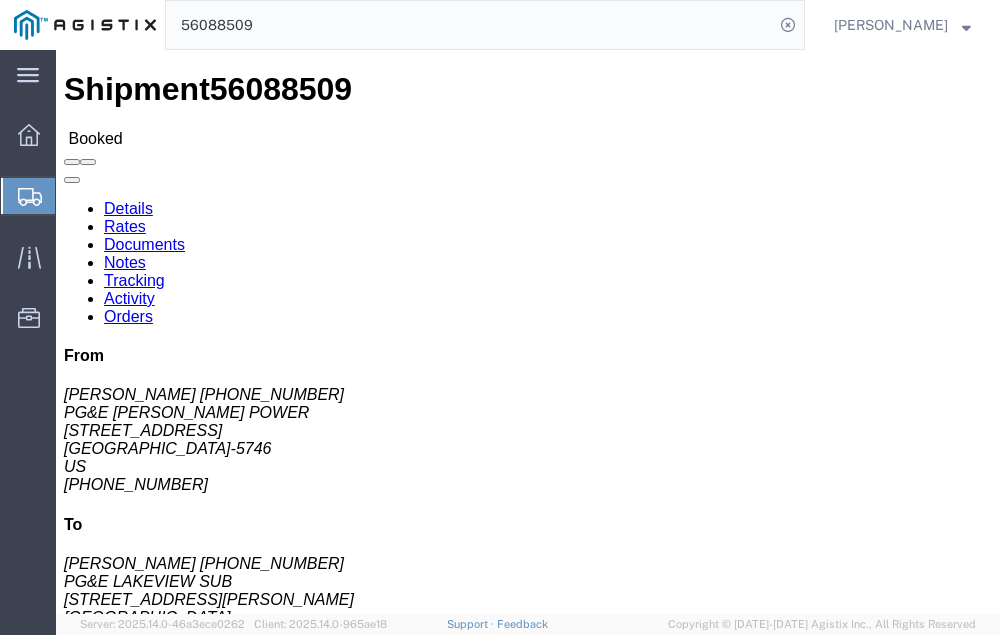 click on "Tracking" 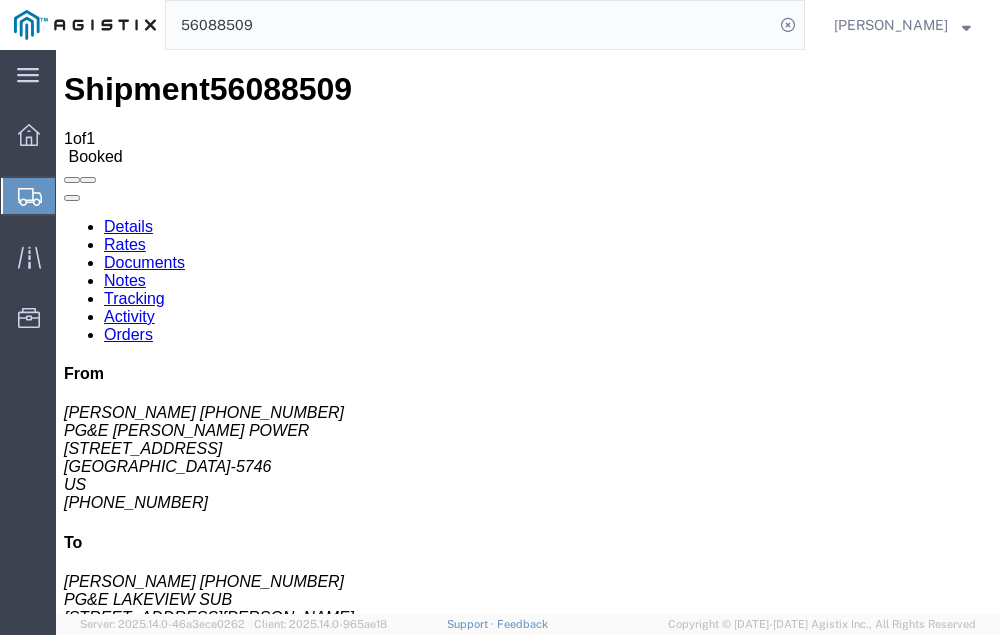 click on "Add New Tracking" at bounding box center [229, 1105] 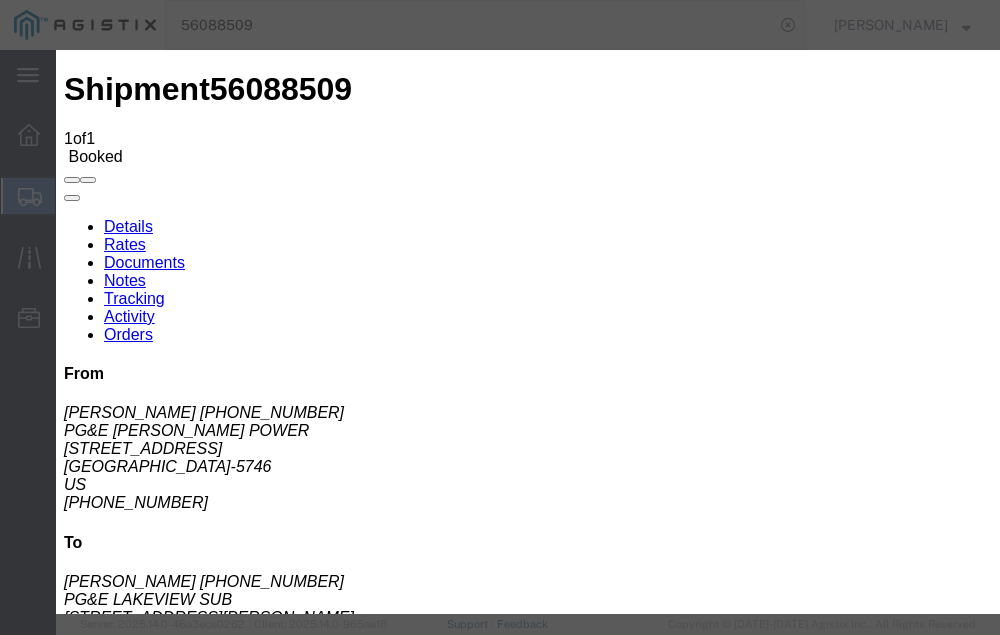 type on "[DATE]" 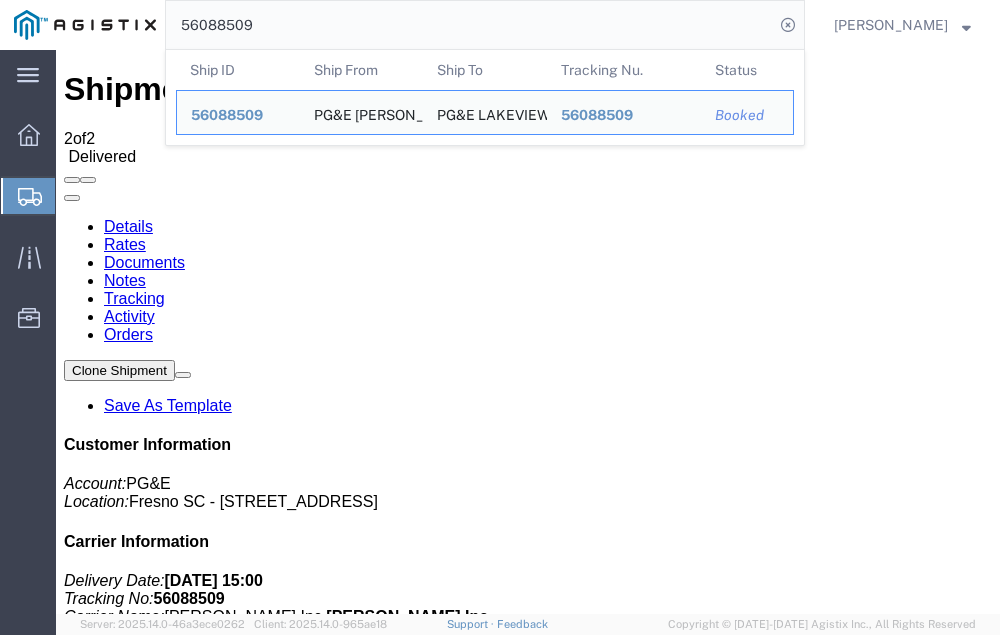 click on "56088509" 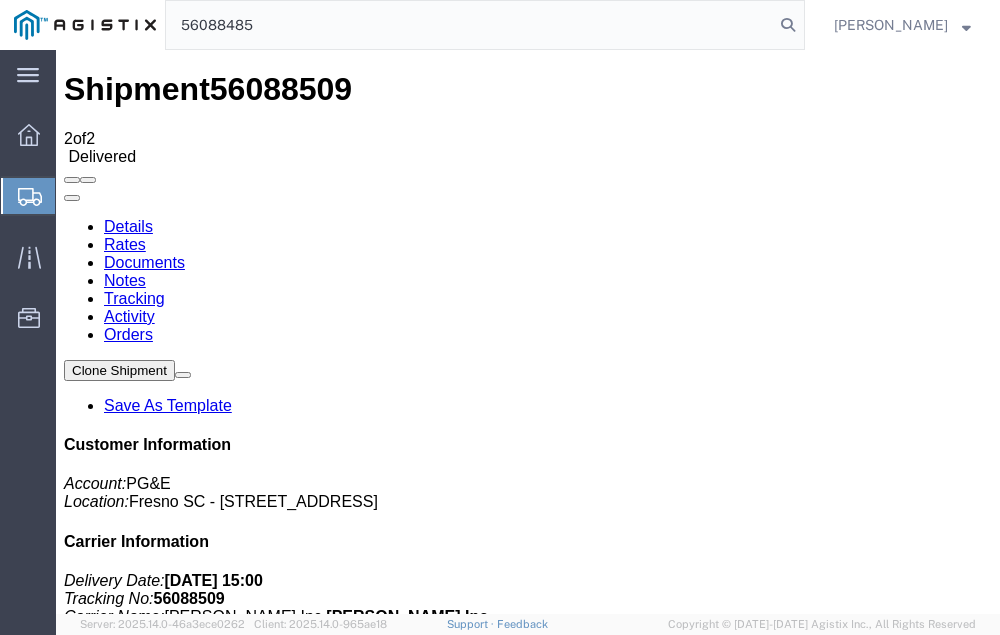 type on "56088485" 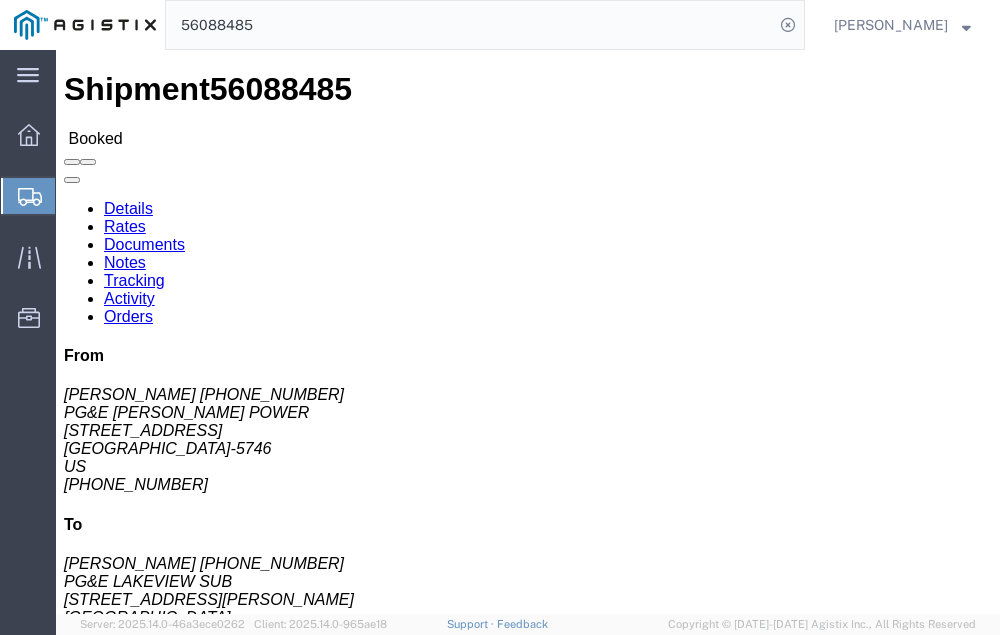 click on "Tracking" 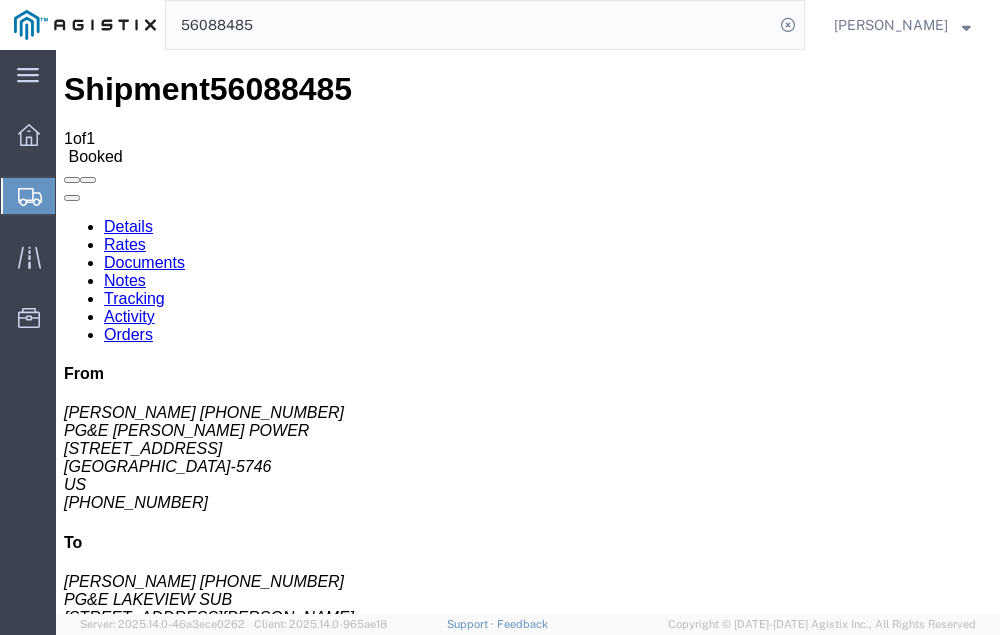 click on "Add New Tracking" at bounding box center [229, 1105] 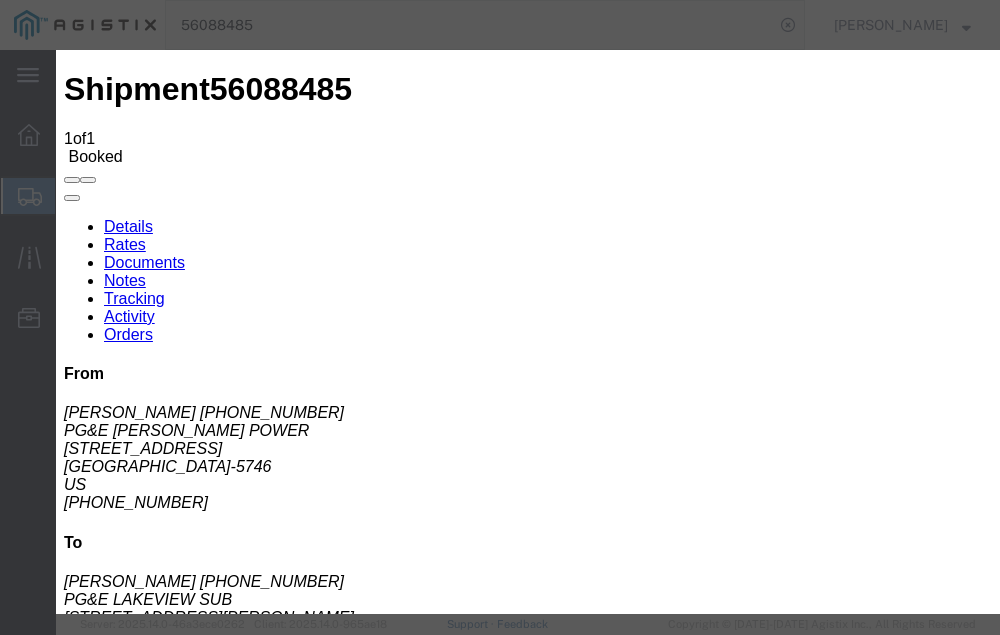 type on "[DATE]" 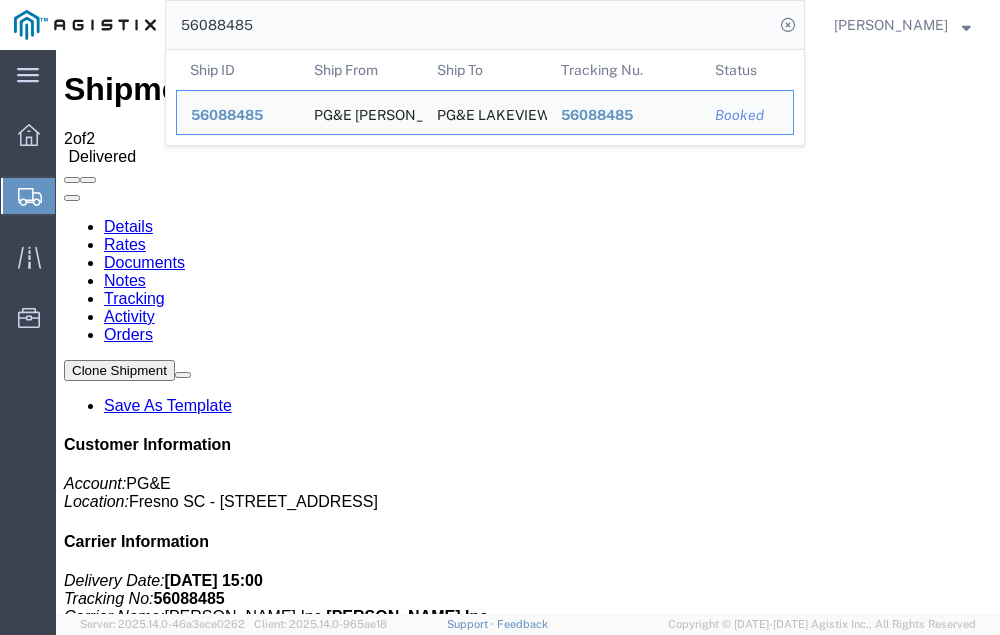 click on "56088485" 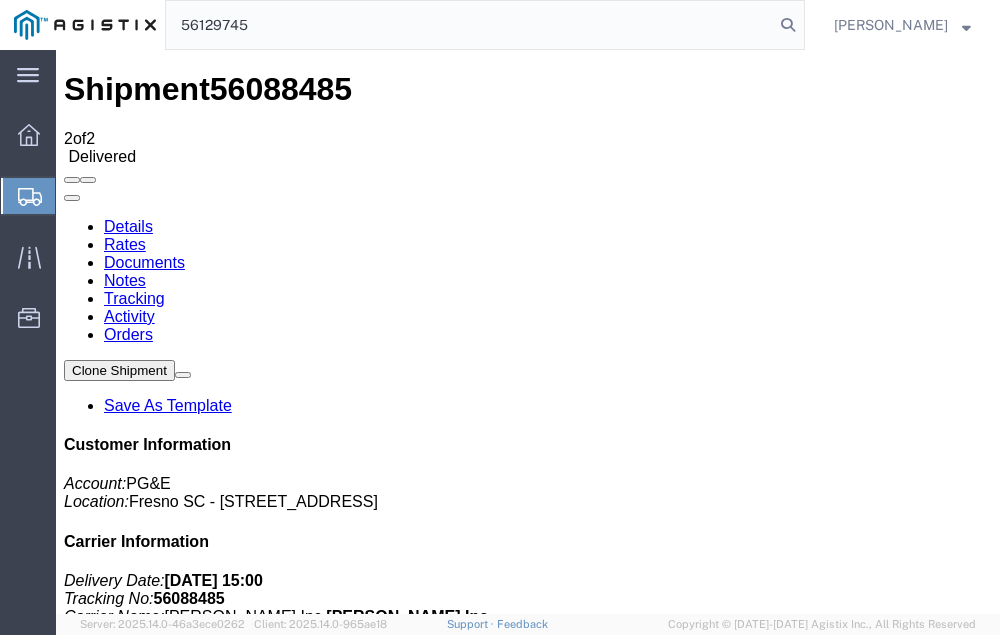 type on "56129745" 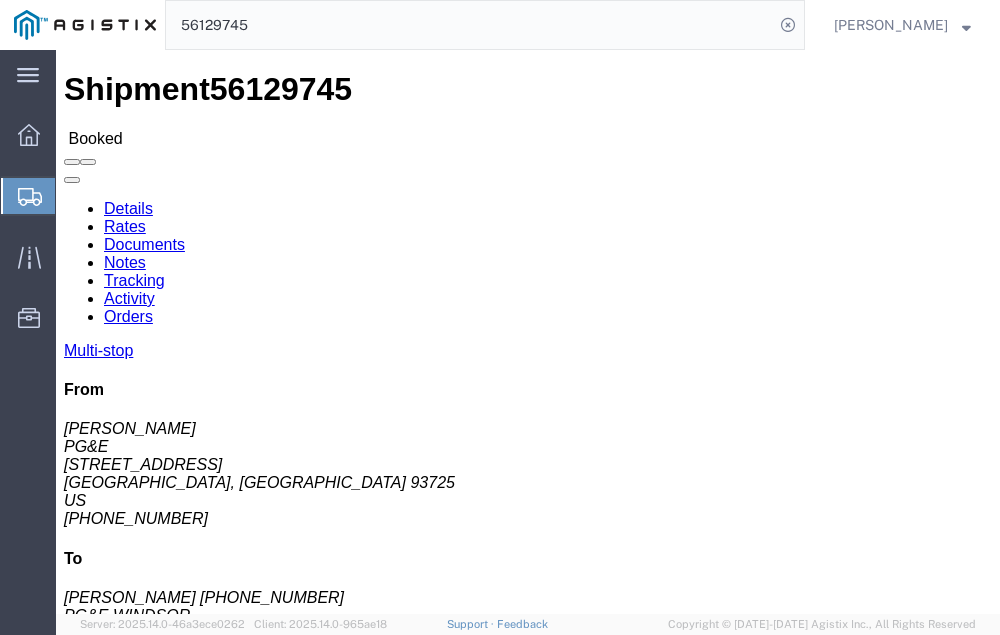 click on "Tracking" 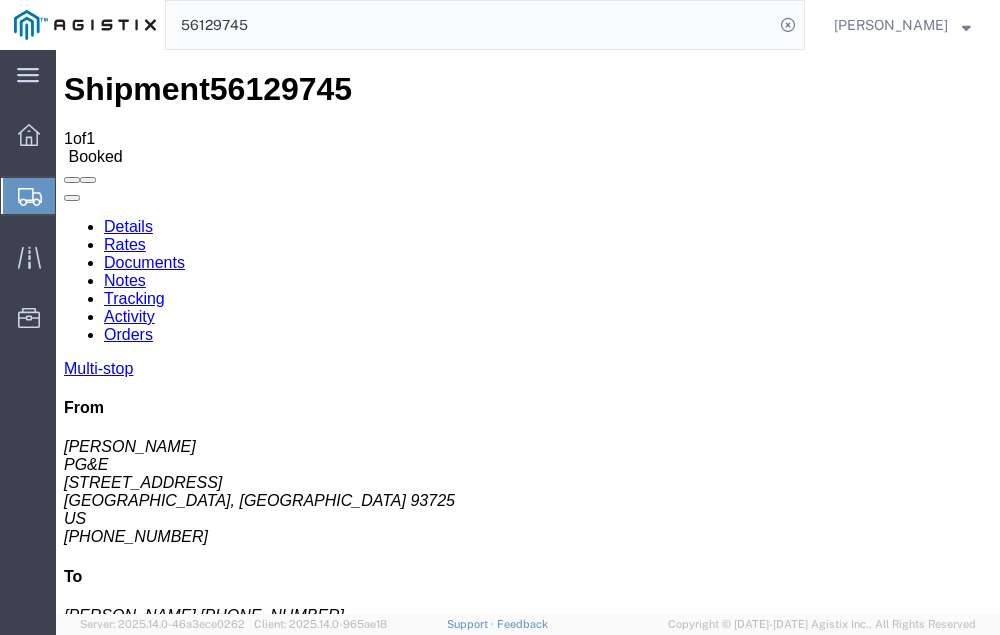 click on "Add New Tracking" at bounding box center (229, 1100) 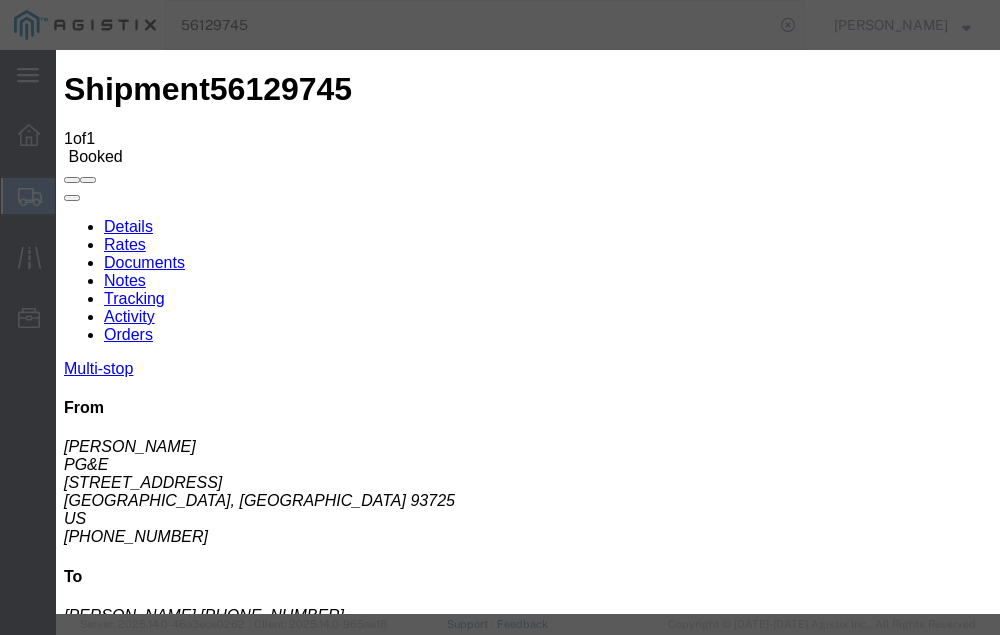 type on "[DATE]" 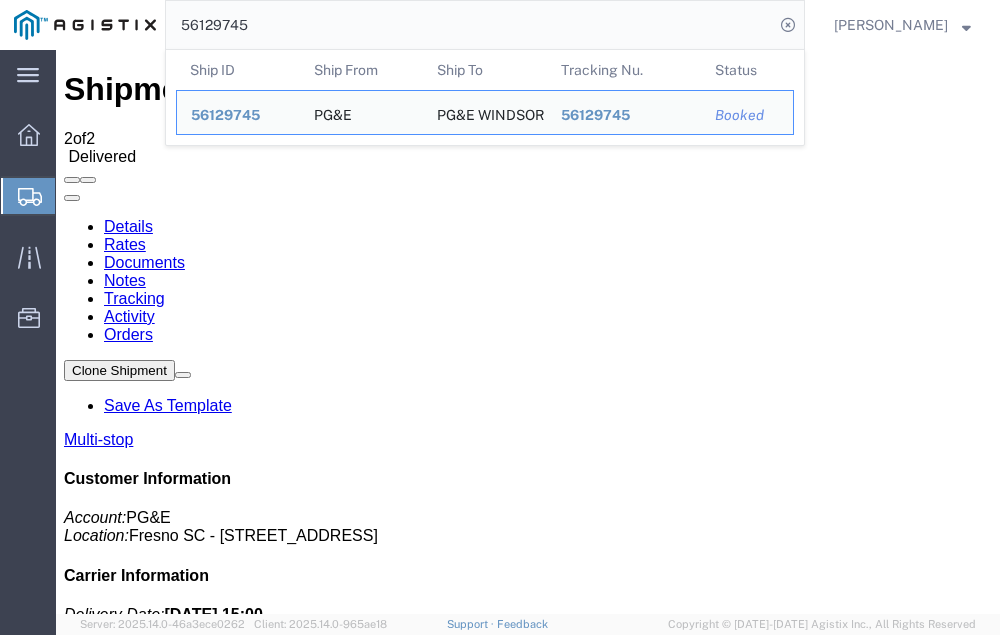 click on "56129745" 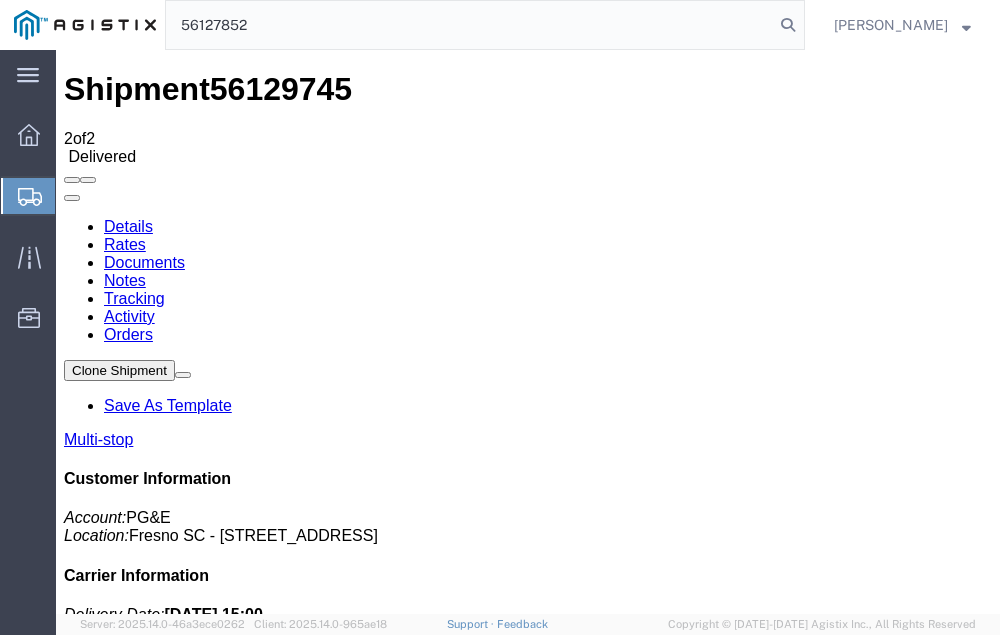 type on "56127852" 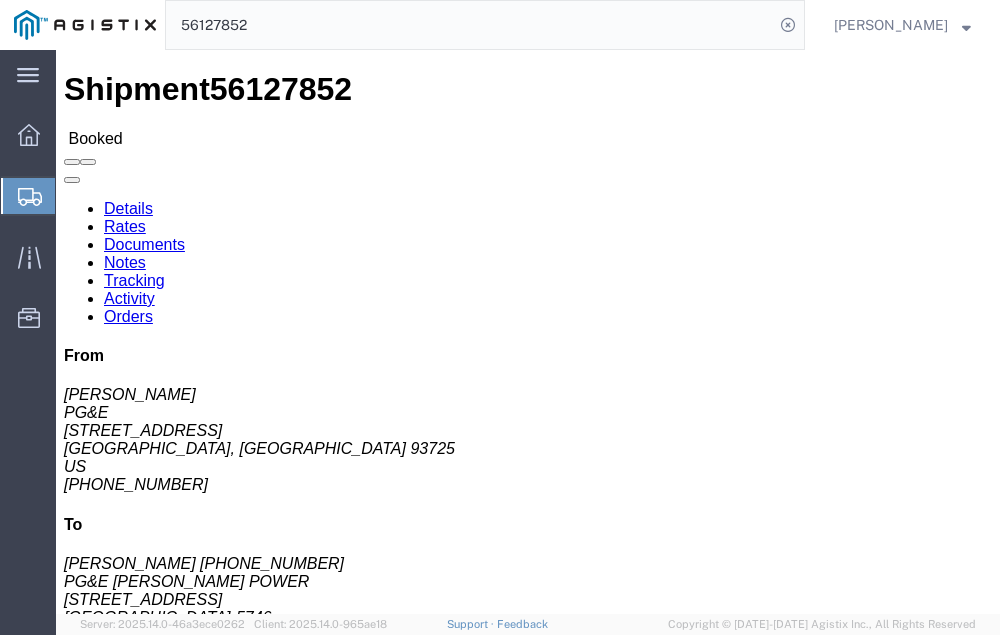click on "Tracking" 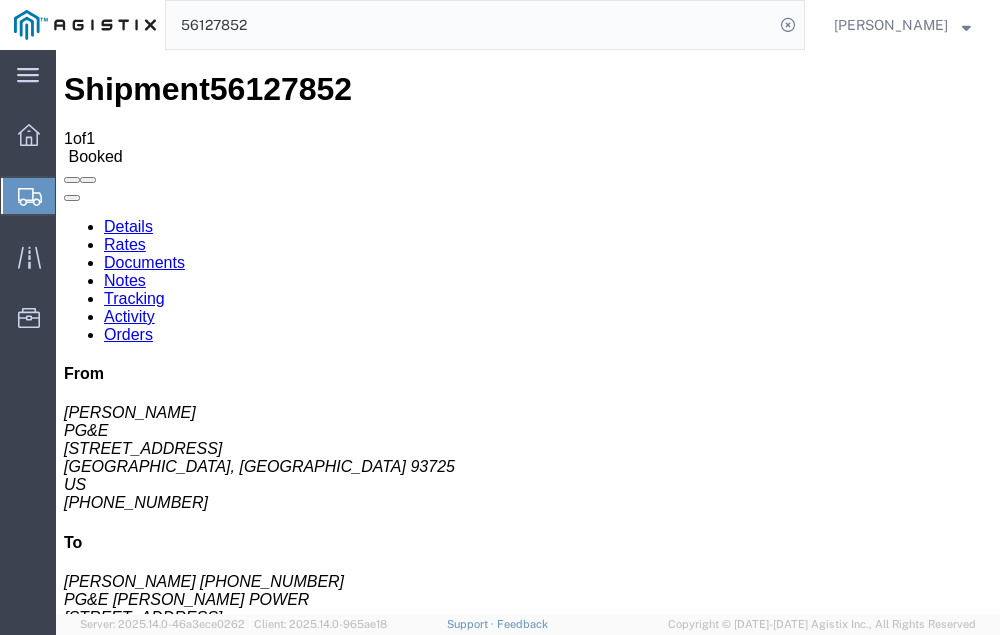 click on "Add New Tracking" at bounding box center [229, 1105] 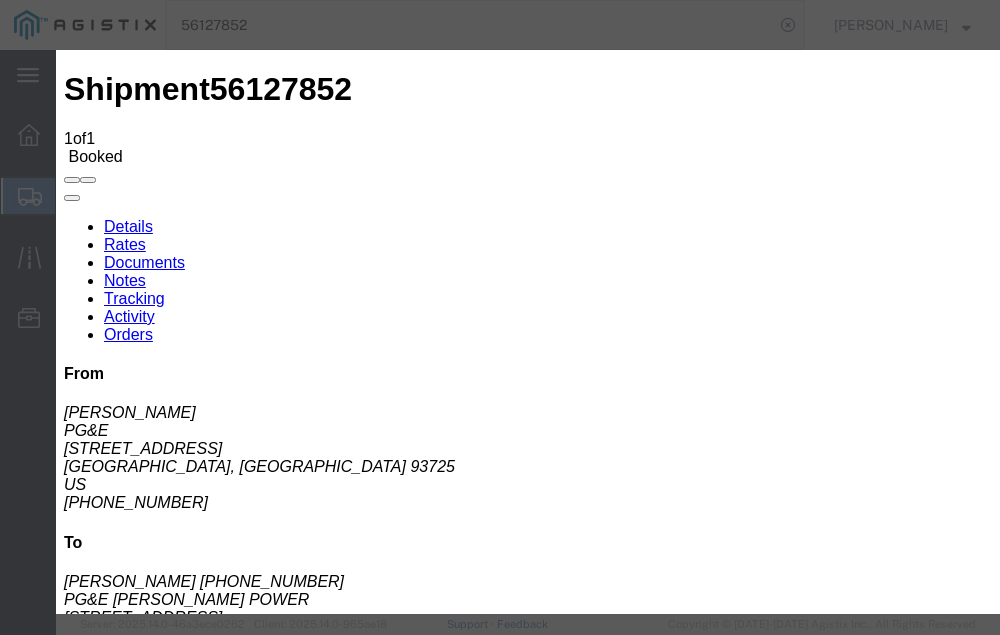 type on "[DATE]" 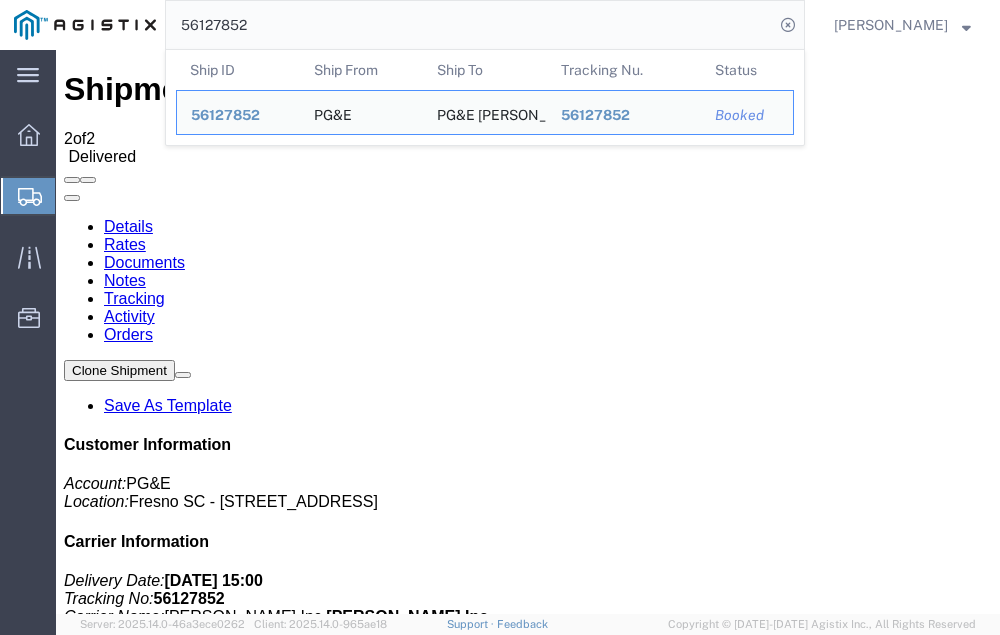click on "56127852" 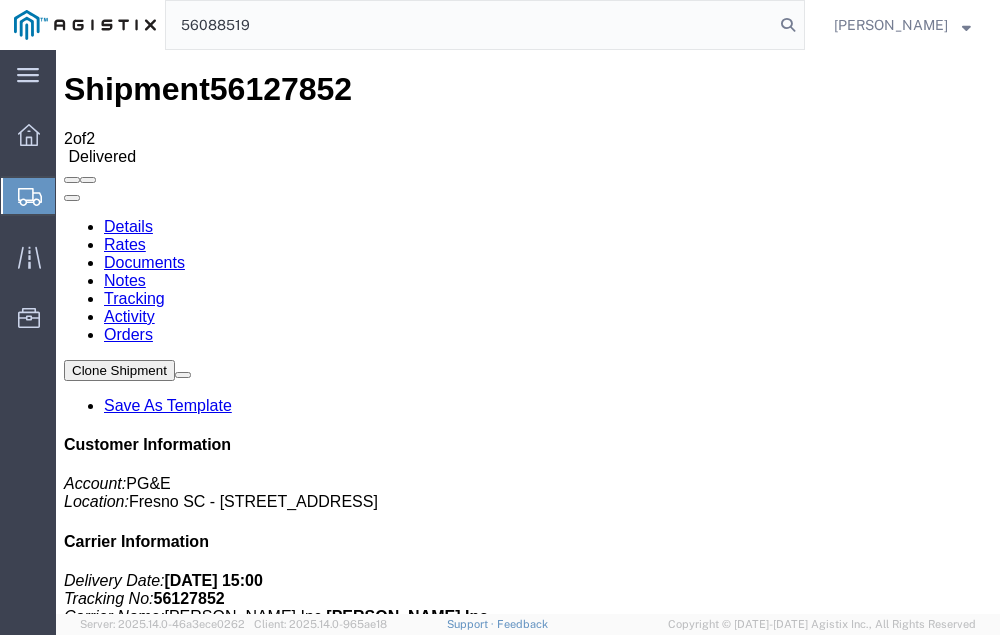 type on "56088519" 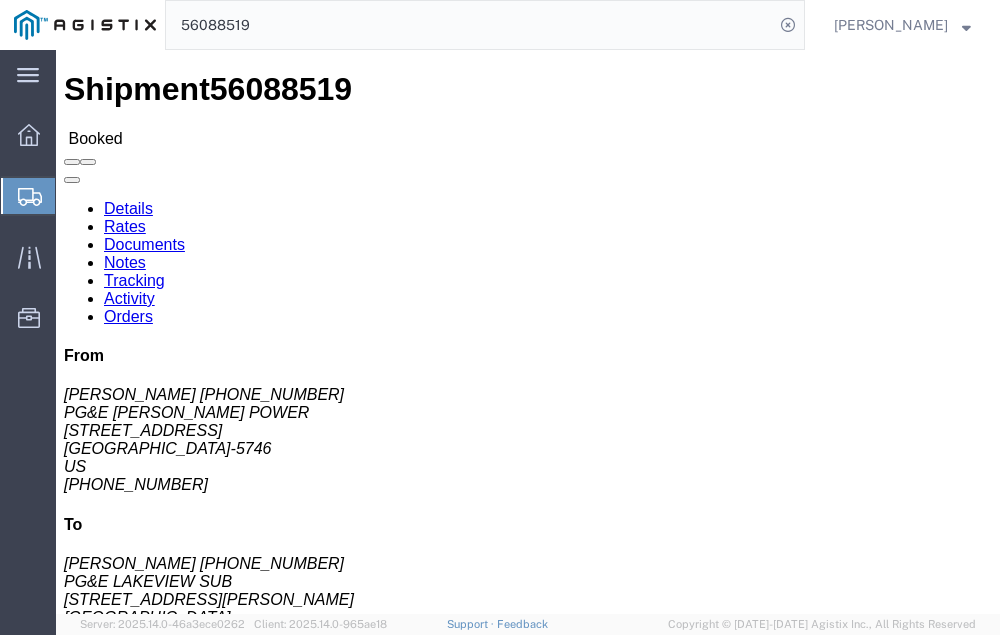 click on "Tracking" 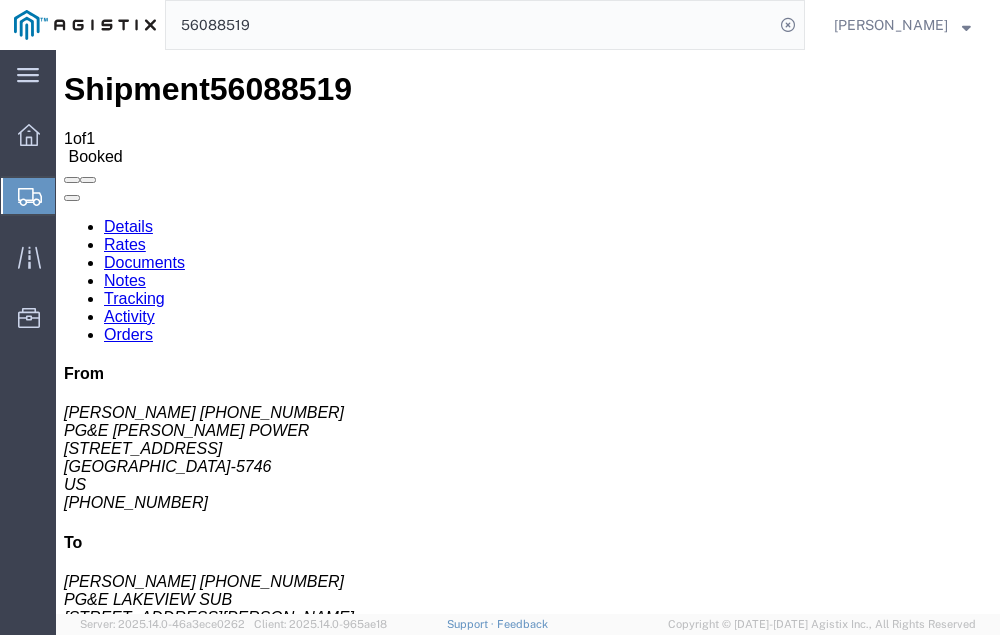 click on "Add New Tracking" at bounding box center [229, 1105] 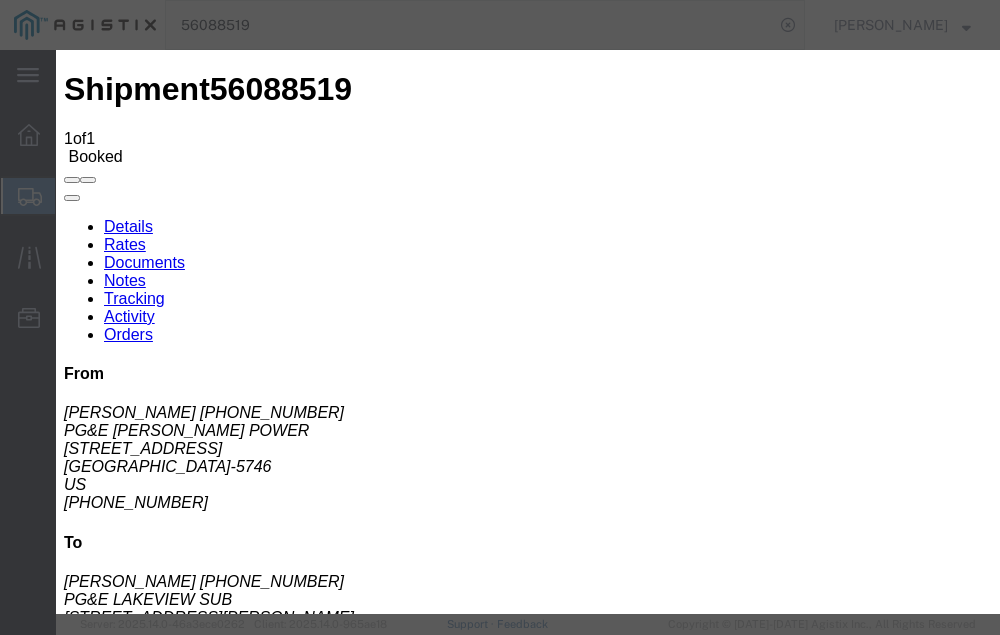 type on "[DATE]" 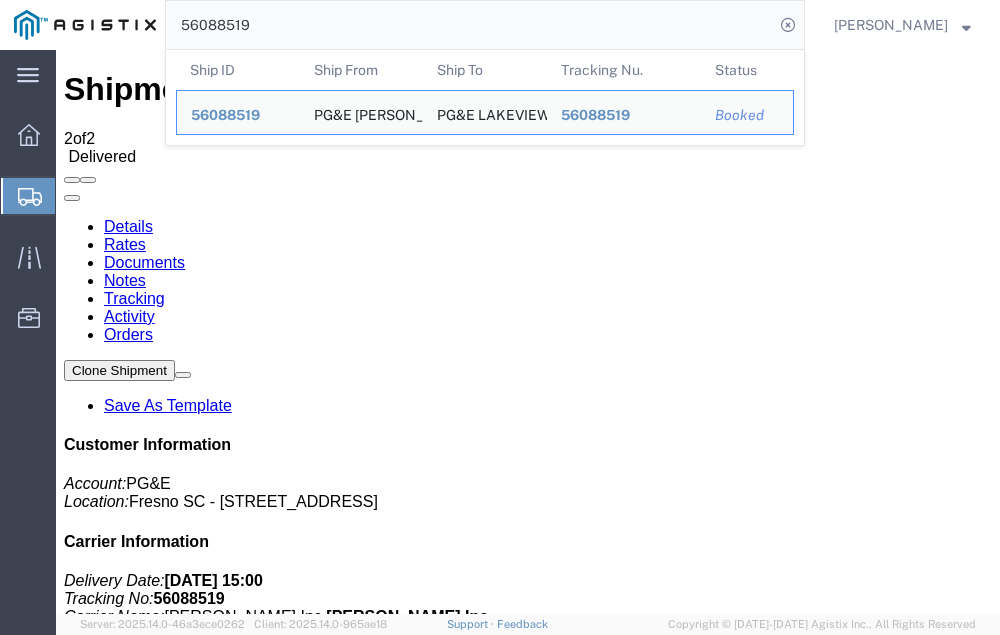 click on "56088519" 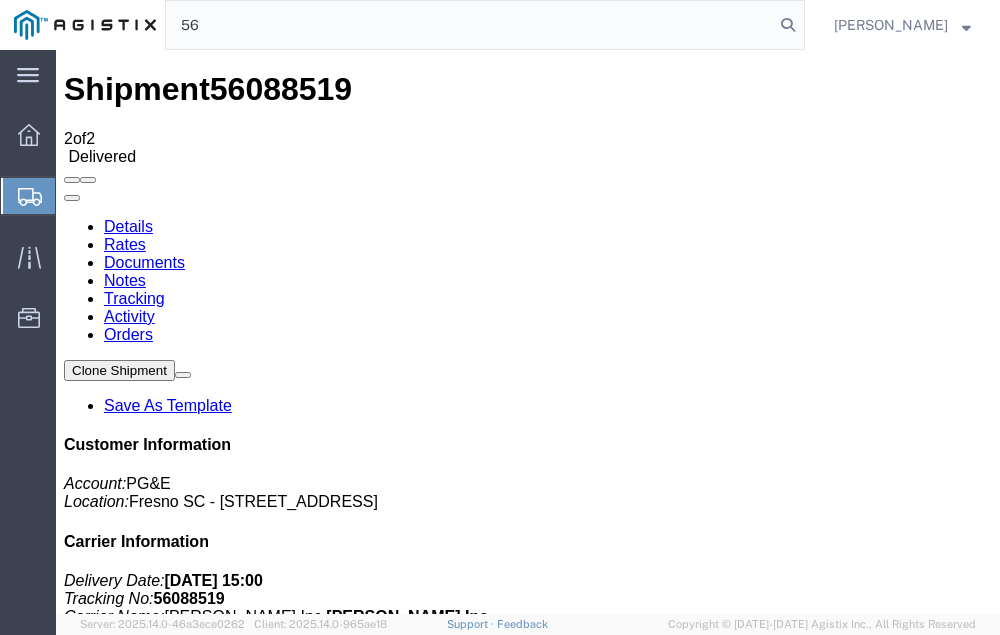 type on "5" 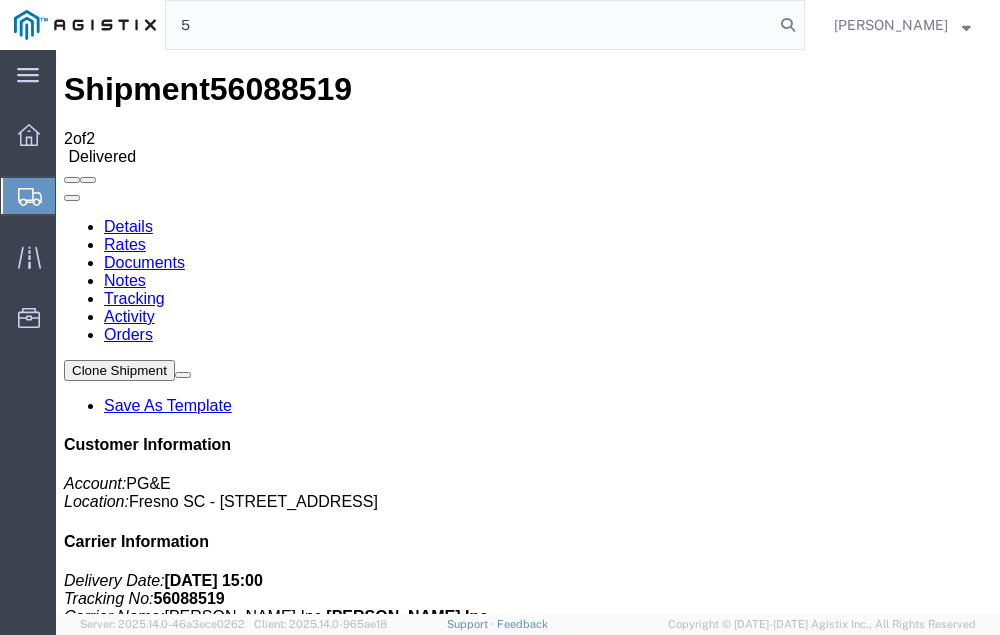 type 